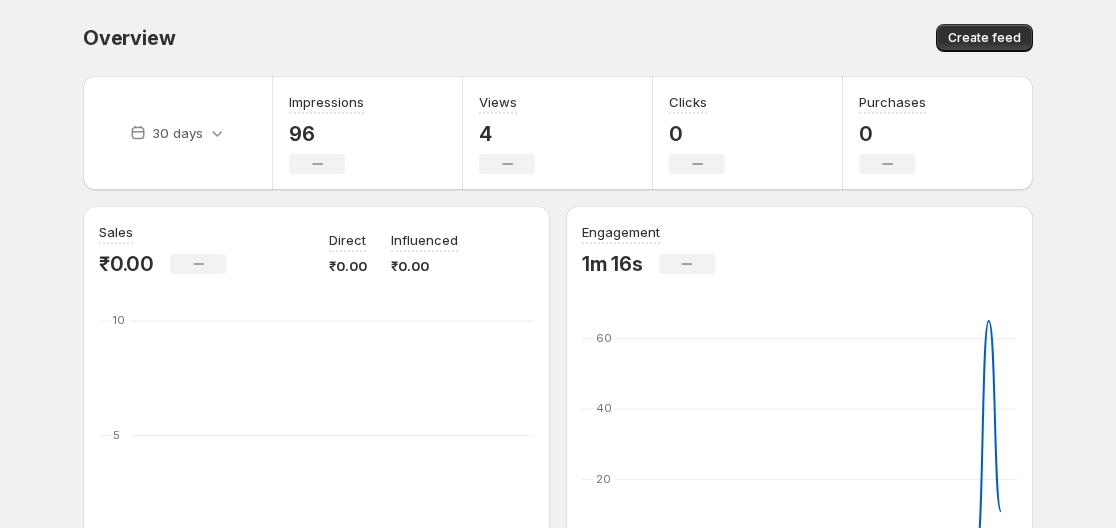scroll, scrollTop: 0, scrollLeft: 0, axis: both 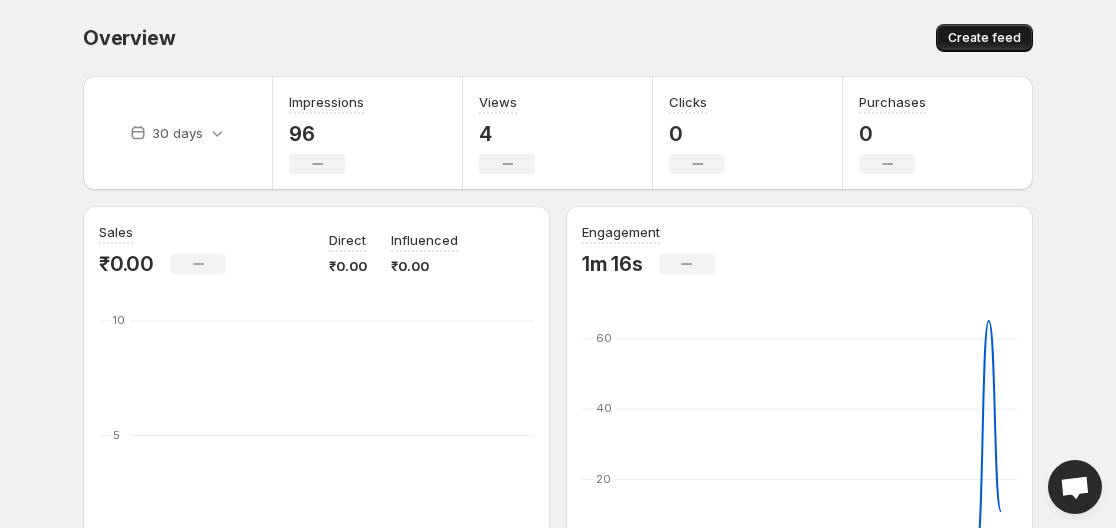 click on "Create feed" at bounding box center [984, 38] 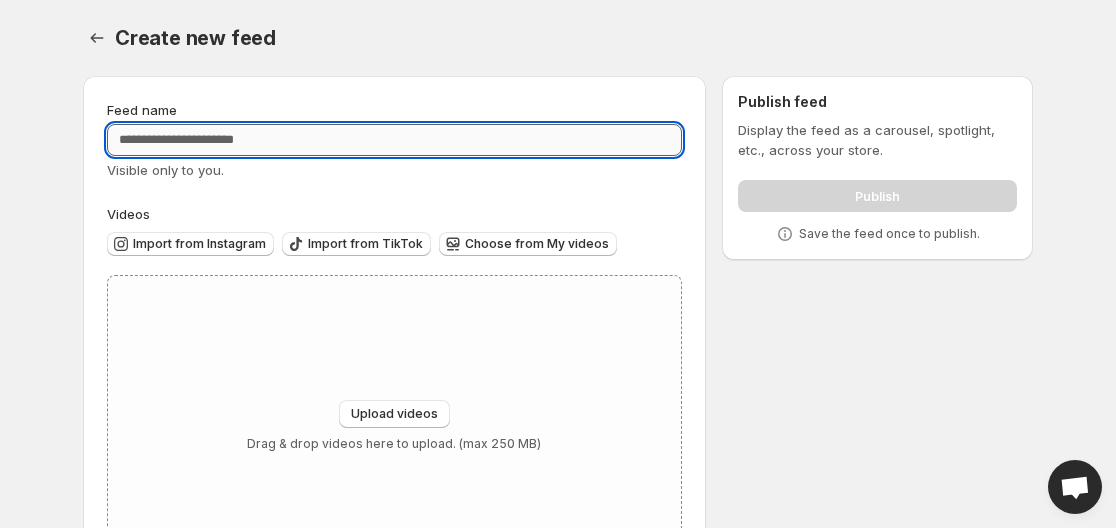 click on "Feed name" at bounding box center [394, 140] 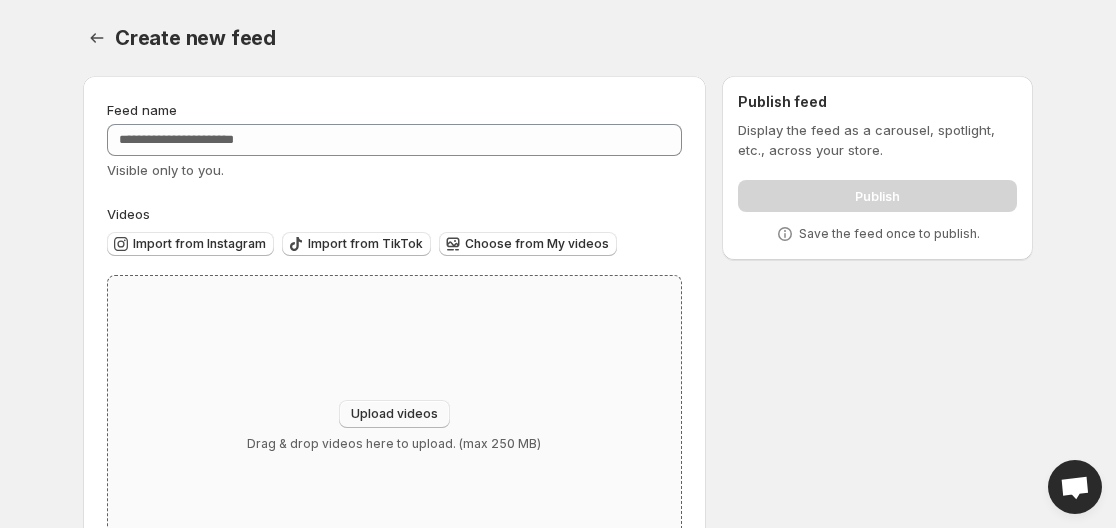 click on "Upload videos" at bounding box center (394, 414) 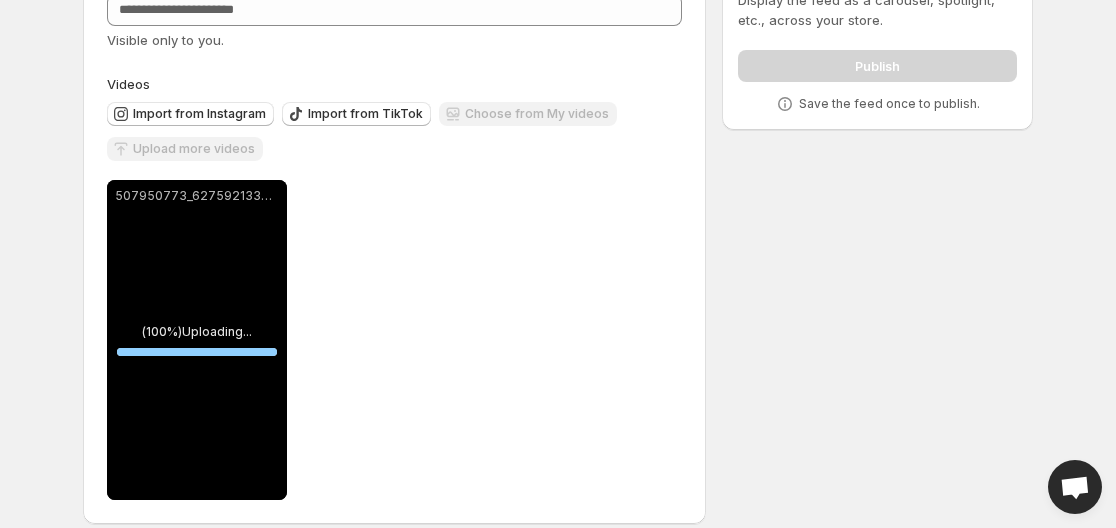 scroll, scrollTop: 150, scrollLeft: 0, axis: vertical 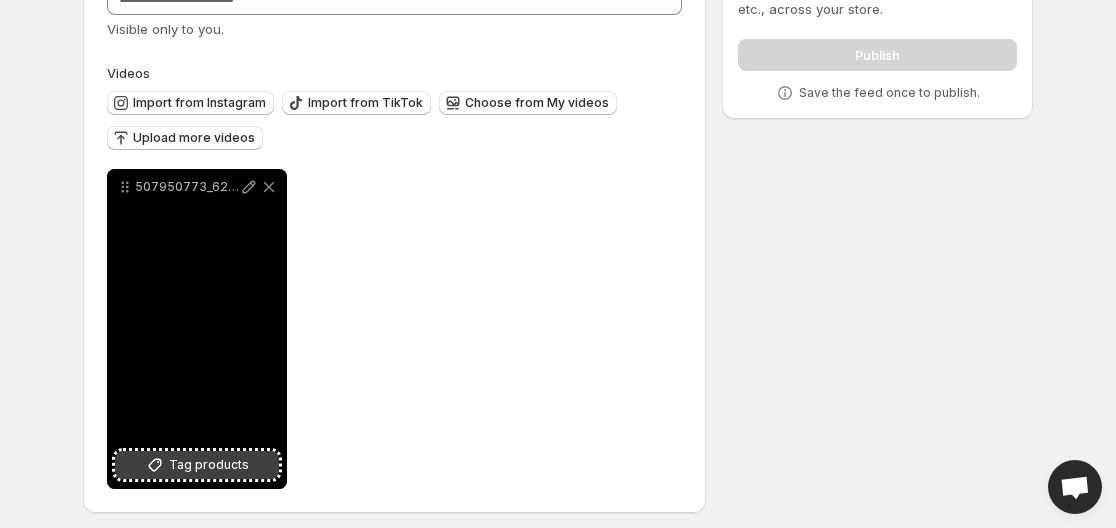 click on "Tag products" at bounding box center [209, 465] 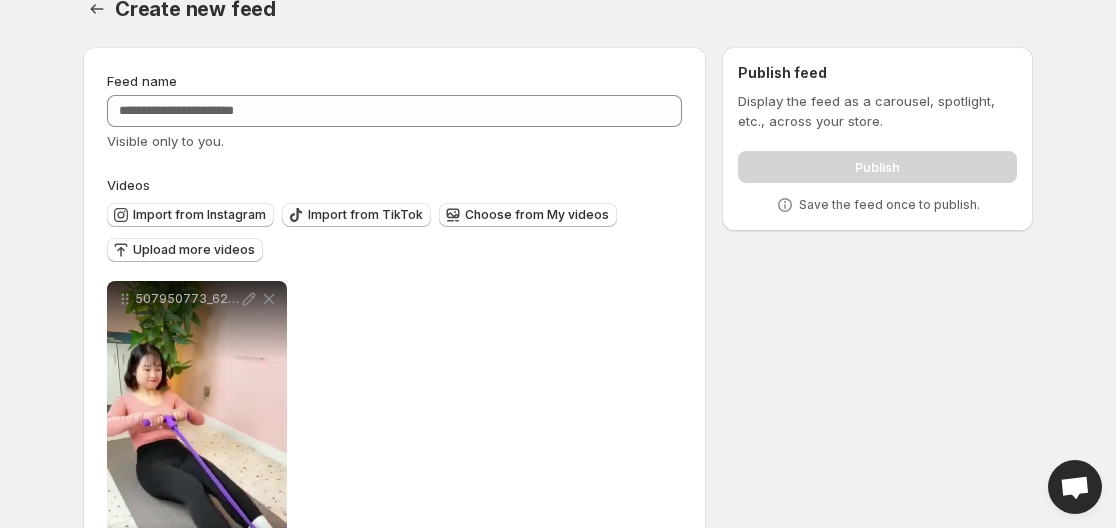 scroll, scrollTop: 0, scrollLeft: 0, axis: both 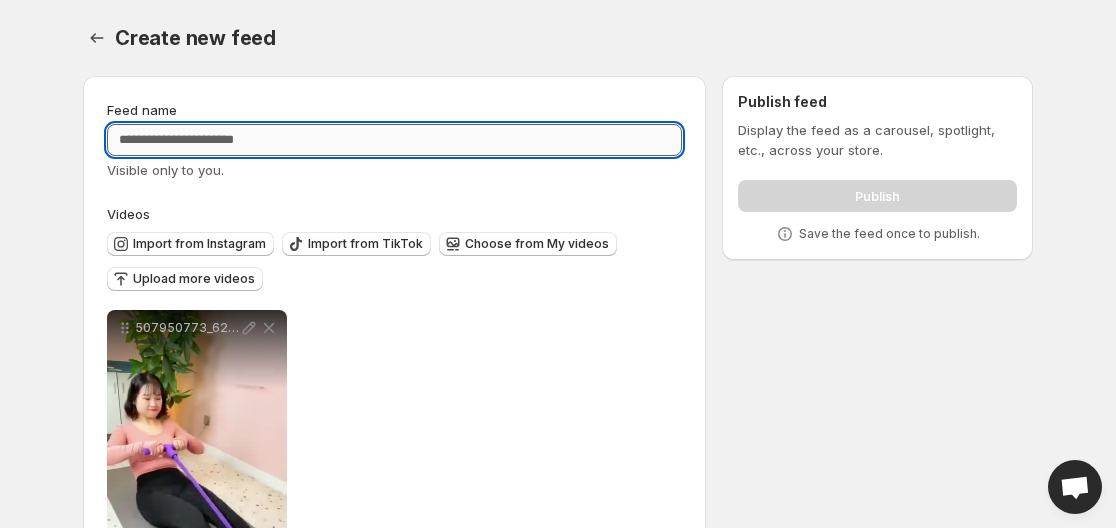 click on "Feed name" at bounding box center (394, 140) 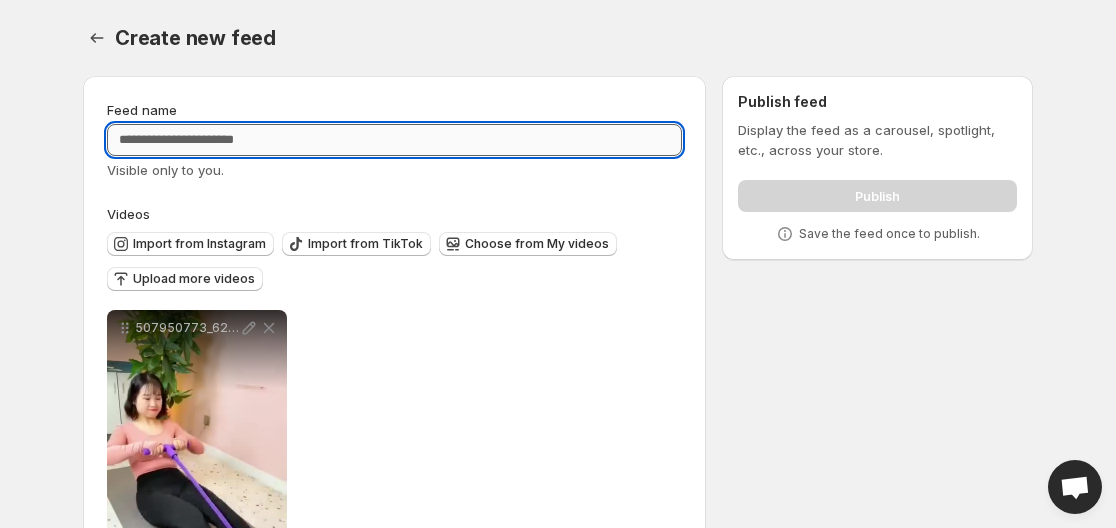 paste on "**********" 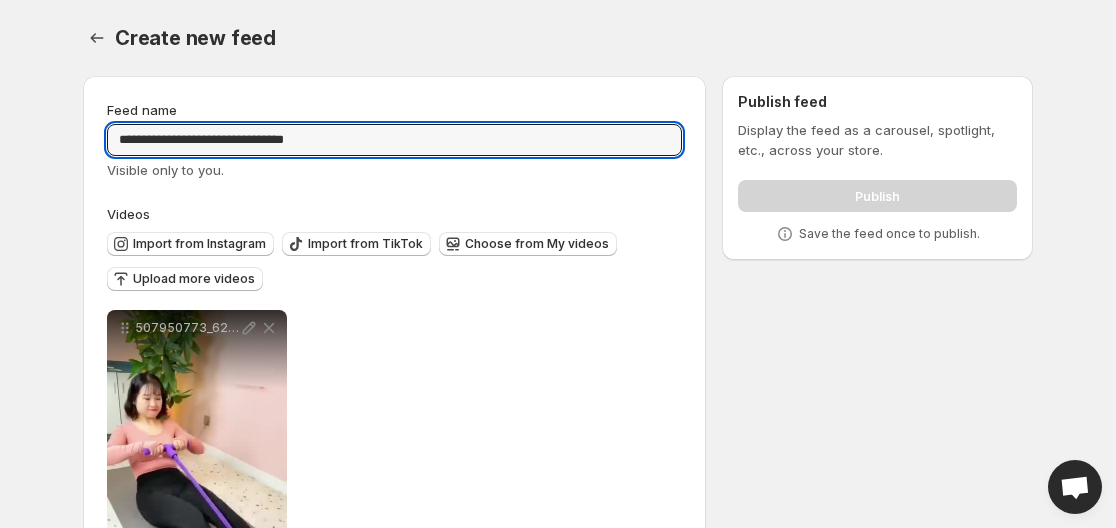 type on "**********" 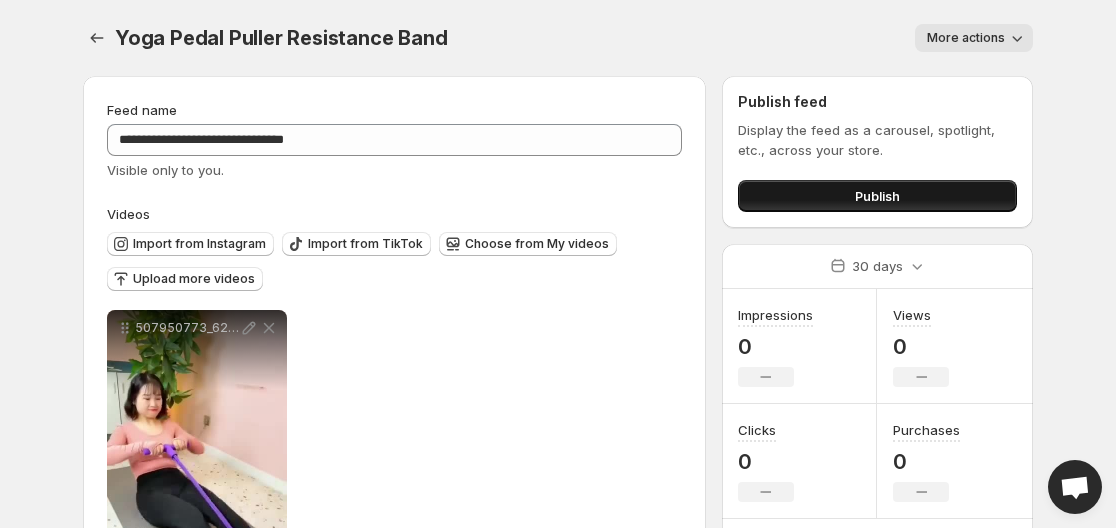 click on "Publish" at bounding box center (877, 196) 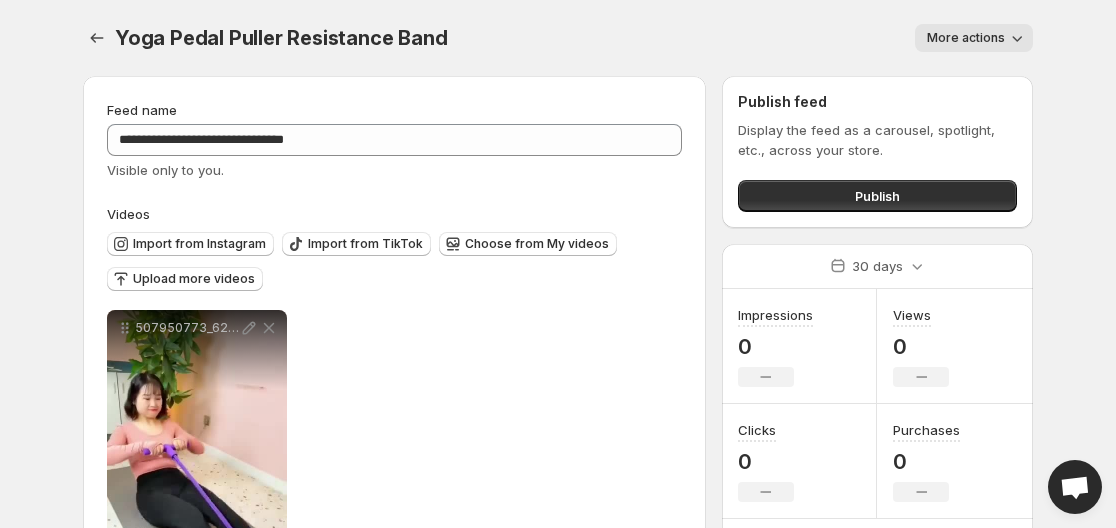 click on "Display the feed as a carousel, spotlight, etc., across your store. Publish" at bounding box center [877, 166] 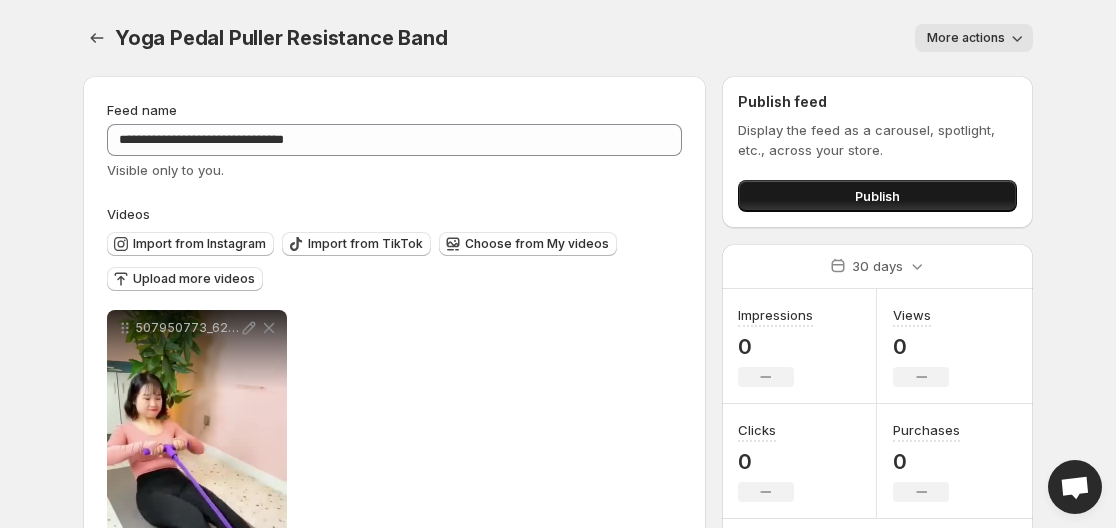click on "Publish" at bounding box center [877, 196] 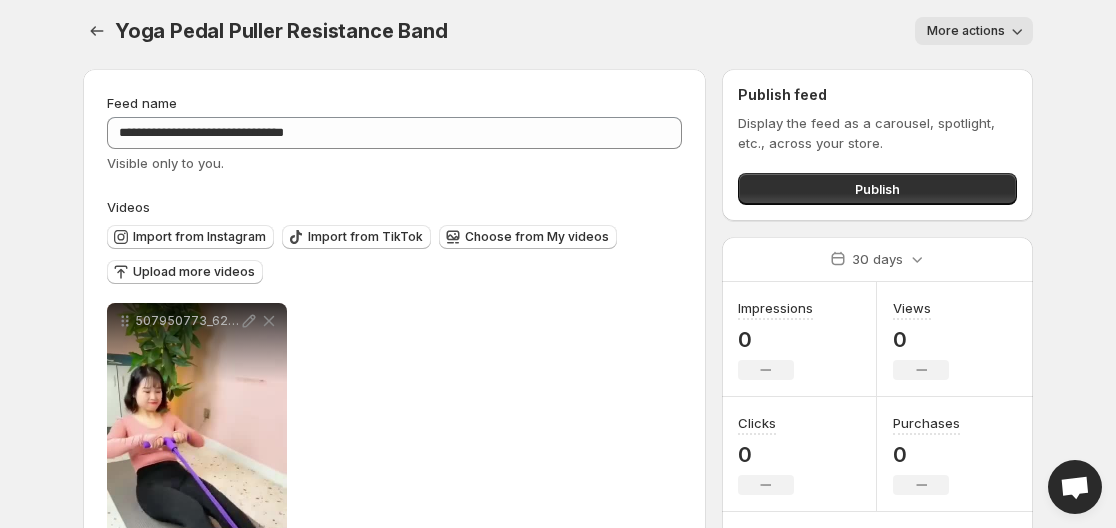 scroll, scrollTop: 0, scrollLeft: 0, axis: both 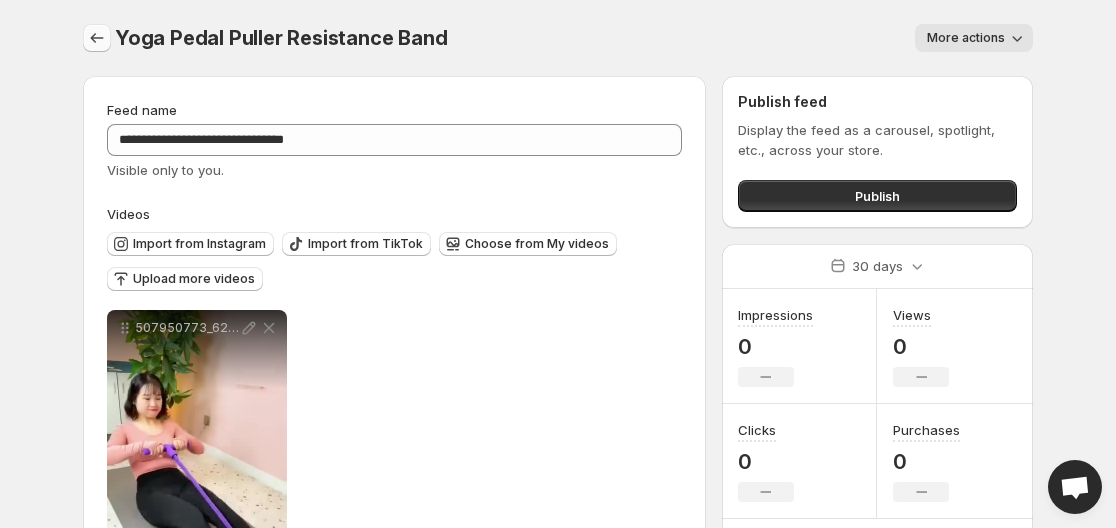 click 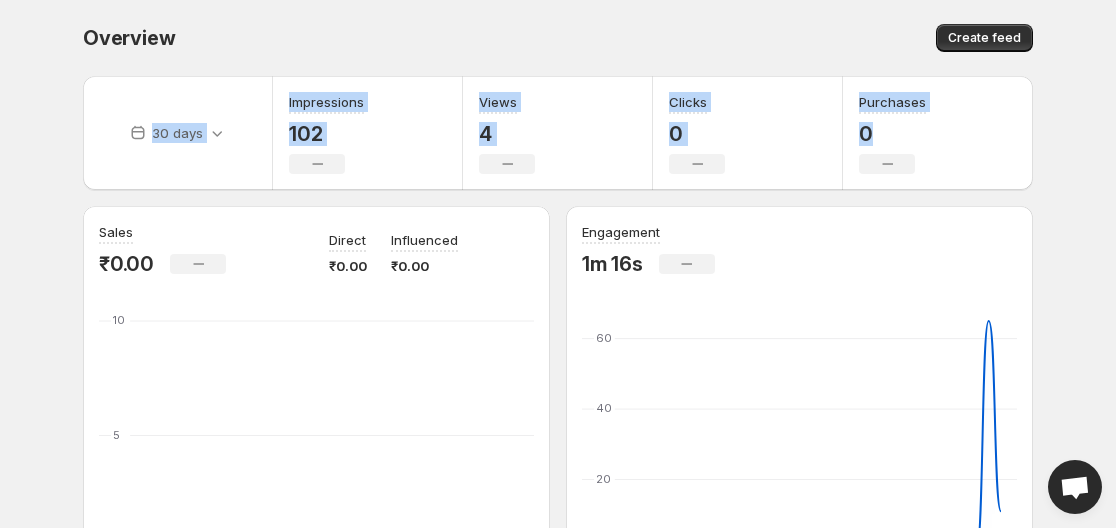 drag, startPoint x: 1125, startPoint y: 157, endPoint x: 1125, endPoint y: 132, distance: 25 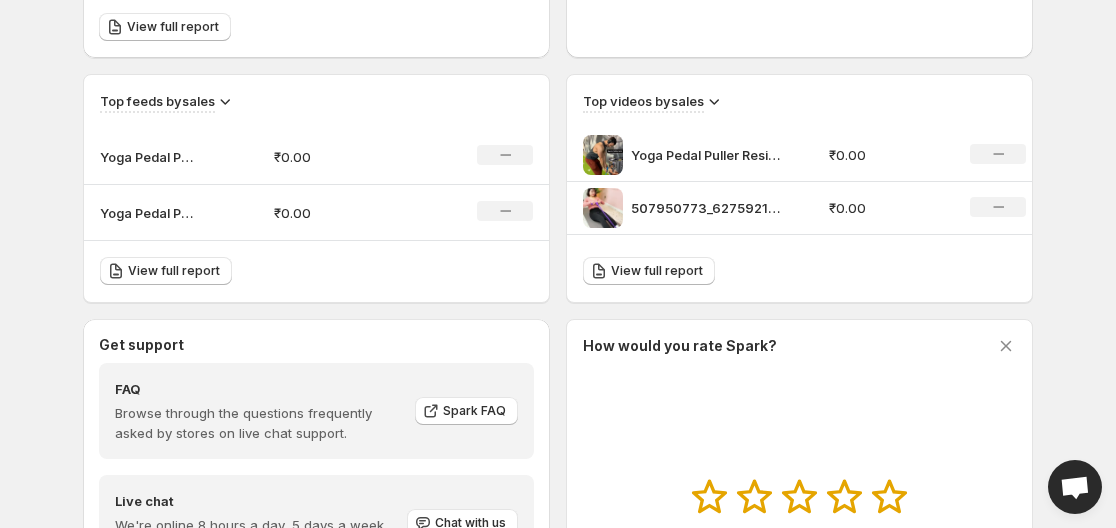 scroll, scrollTop: 638, scrollLeft: 0, axis: vertical 